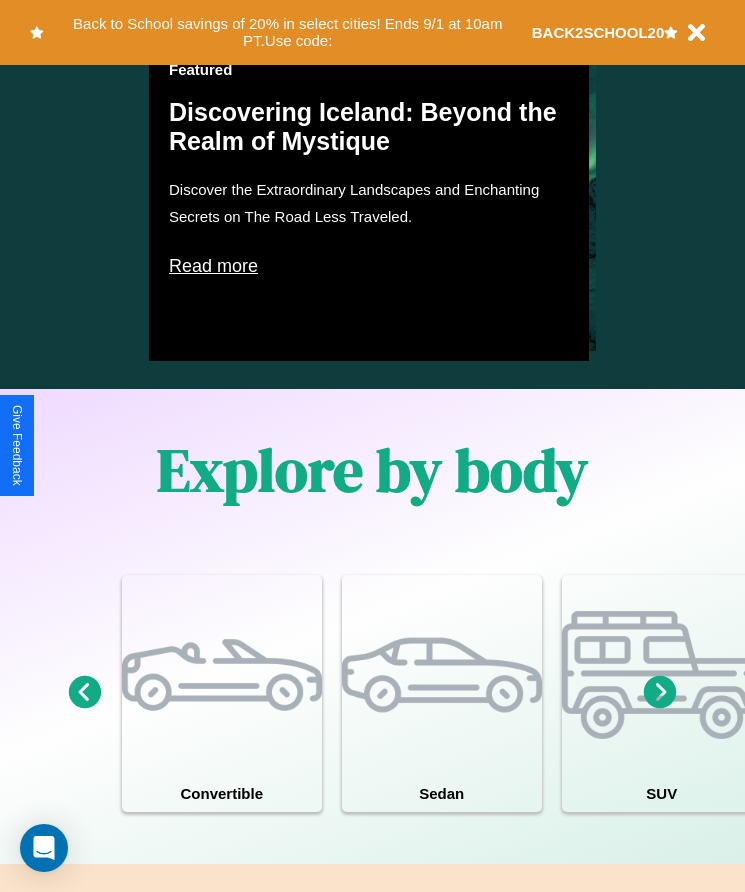 scroll, scrollTop: 1527, scrollLeft: 0, axis: vertical 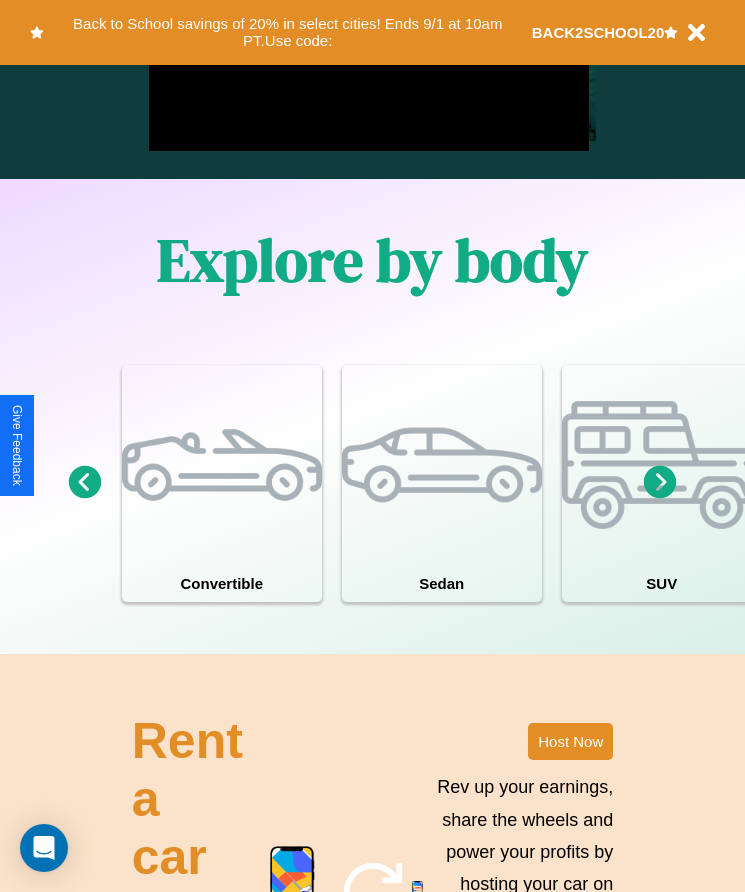 click 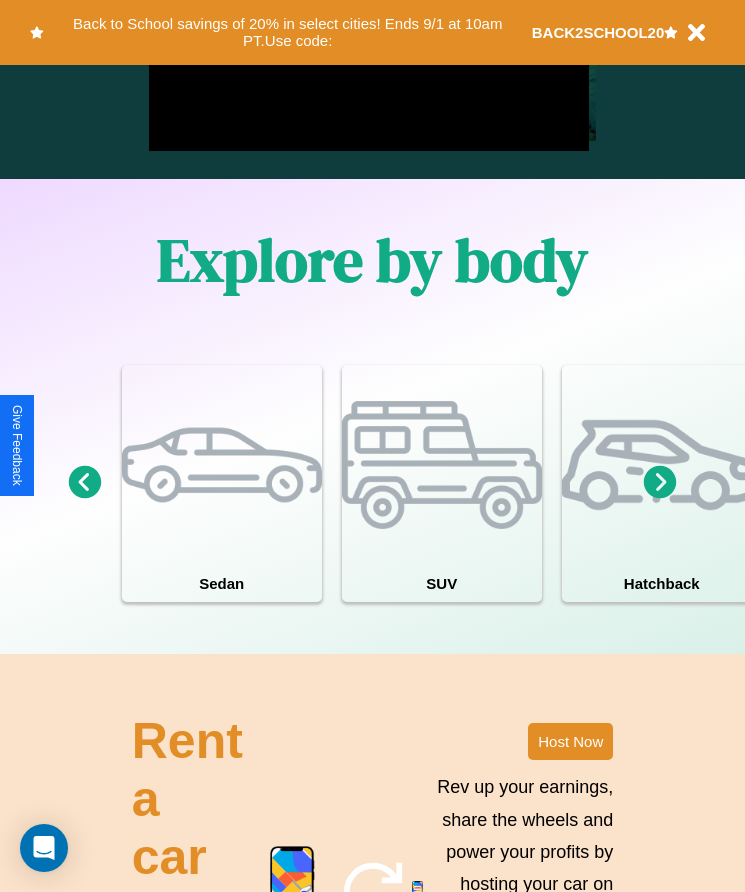 click 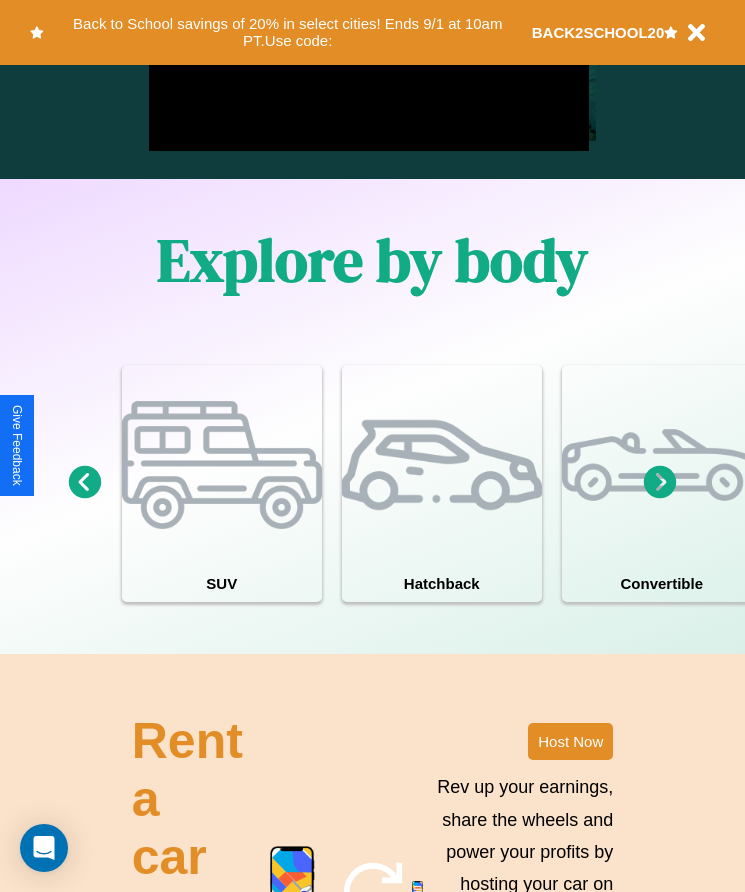 click 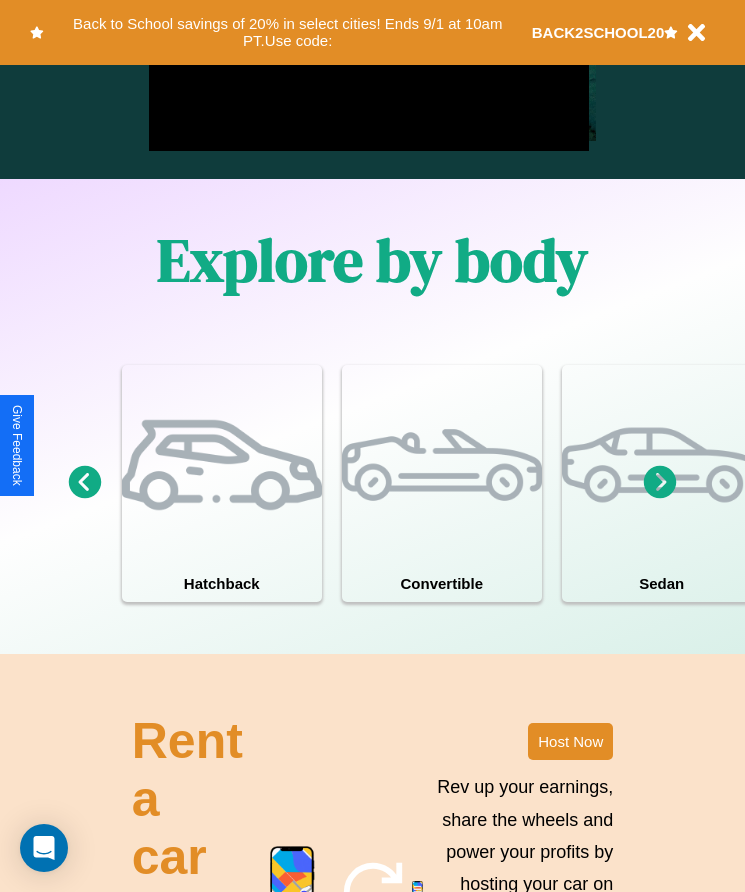 click 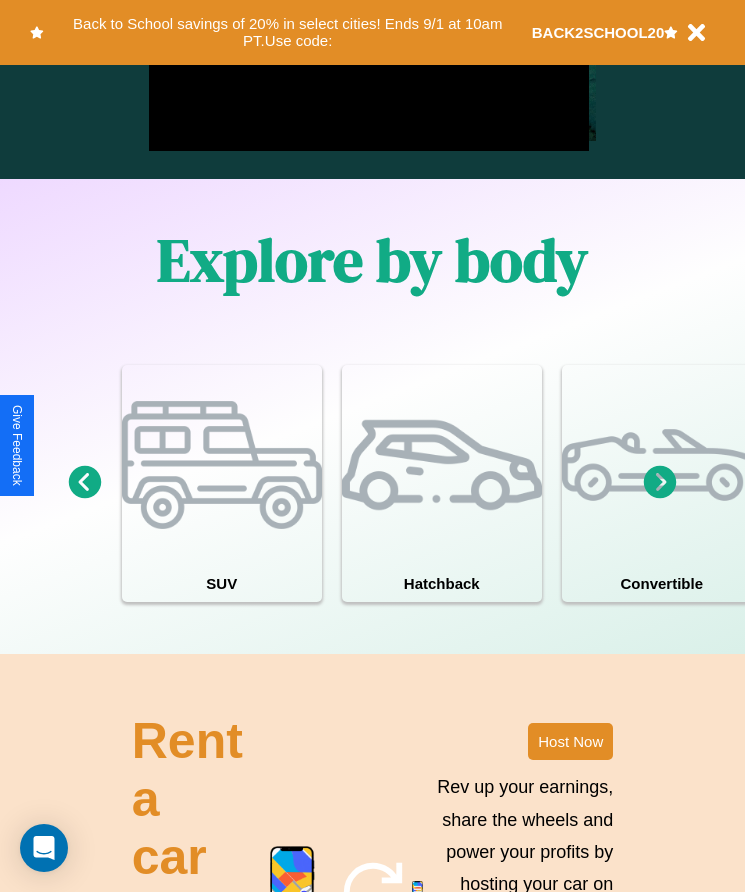 click 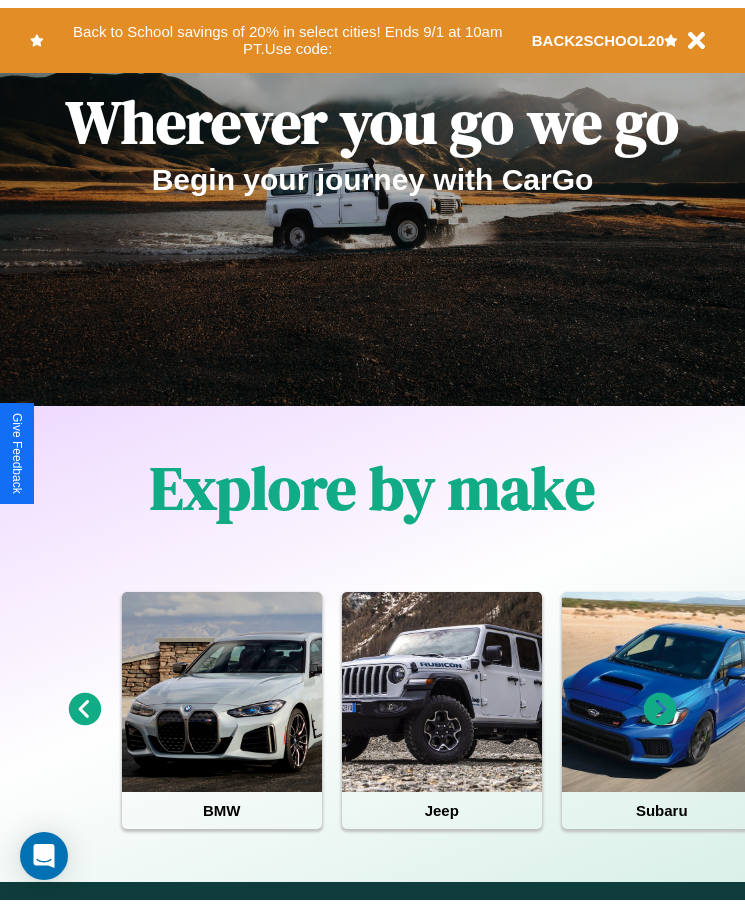 scroll, scrollTop: 0, scrollLeft: 0, axis: both 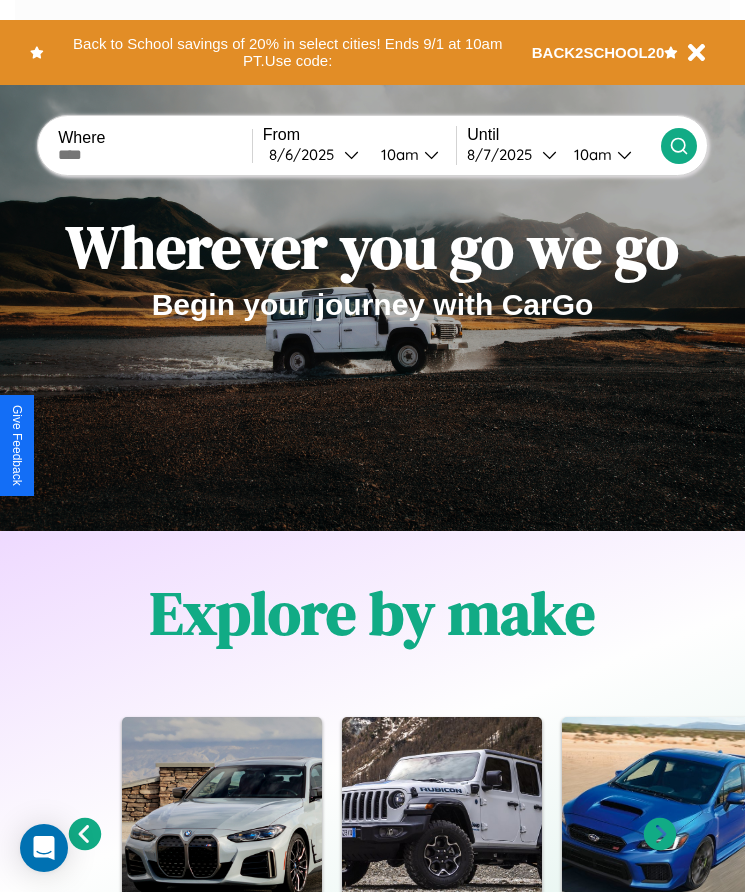click at bounding box center [155, 155] 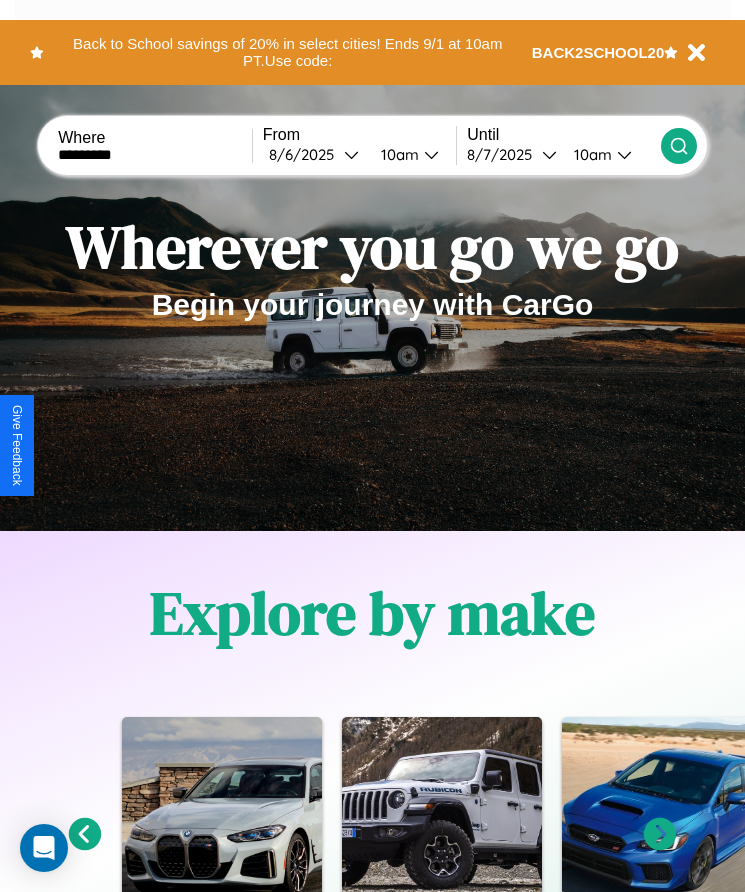 type on "*********" 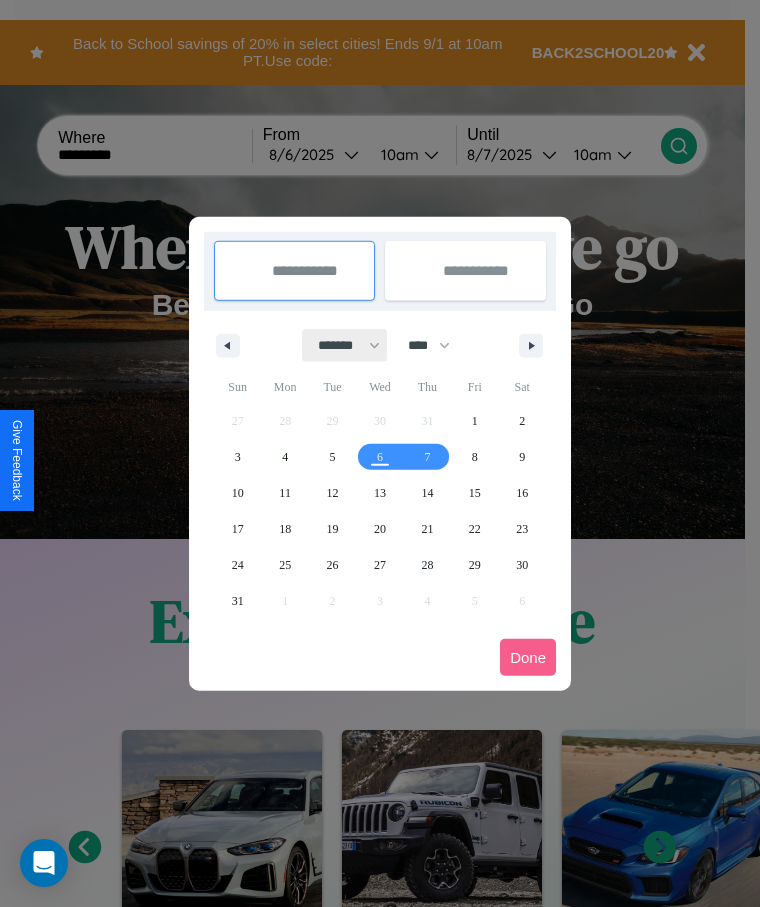 click on "******* ******** ***** ***** *** **** **** ****** ********* ******* ******** ********" at bounding box center (345, 345) 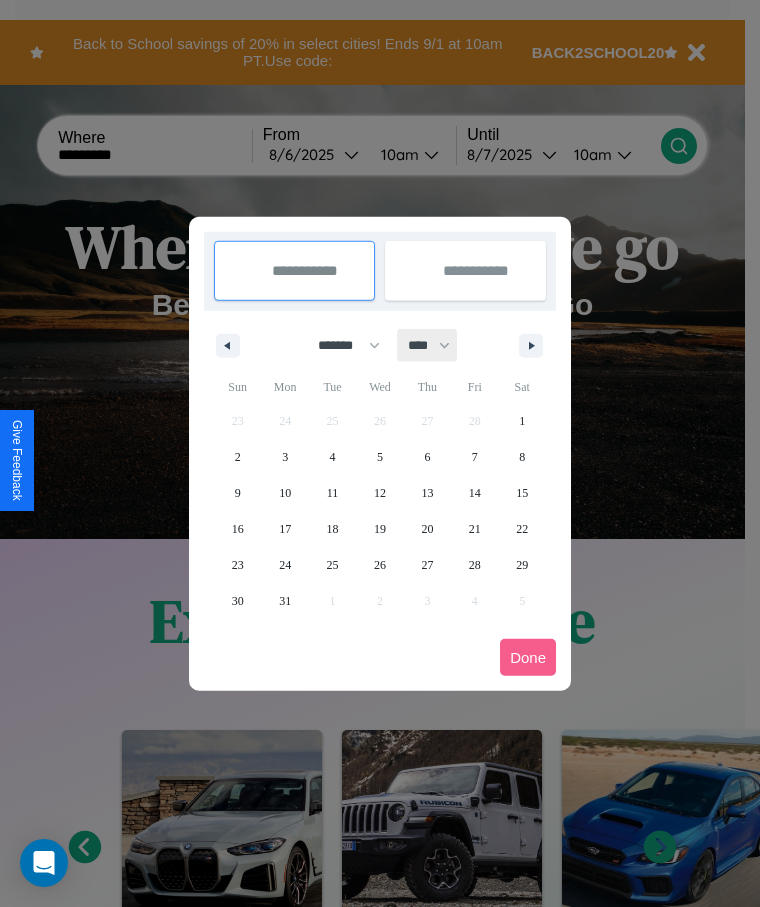 click on "**** **** **** **** **** **** **** **** **** **** **** **** **** **** **** **** **** **** **** **** **** **** **** **** **** **** **** **** **** **** **** **** **** **** **** **** **** **** **** **** **** **** **** **** **** **** **** **** **** **** **** **** **** **** **** **** **** **** **** **** **** **** **** **** **** **** **** **** **** **** **** **** **** **** **** **** **** **** **** **** **** **** **** **** **** **** **** **** **** **** **** **** **** **** **** **** **** **** **** **** **** **** **** **** **** **** **** **** **** **** **** **** **** **** **** **** **** **** **** **** ****" at bounding box center [428, 345] 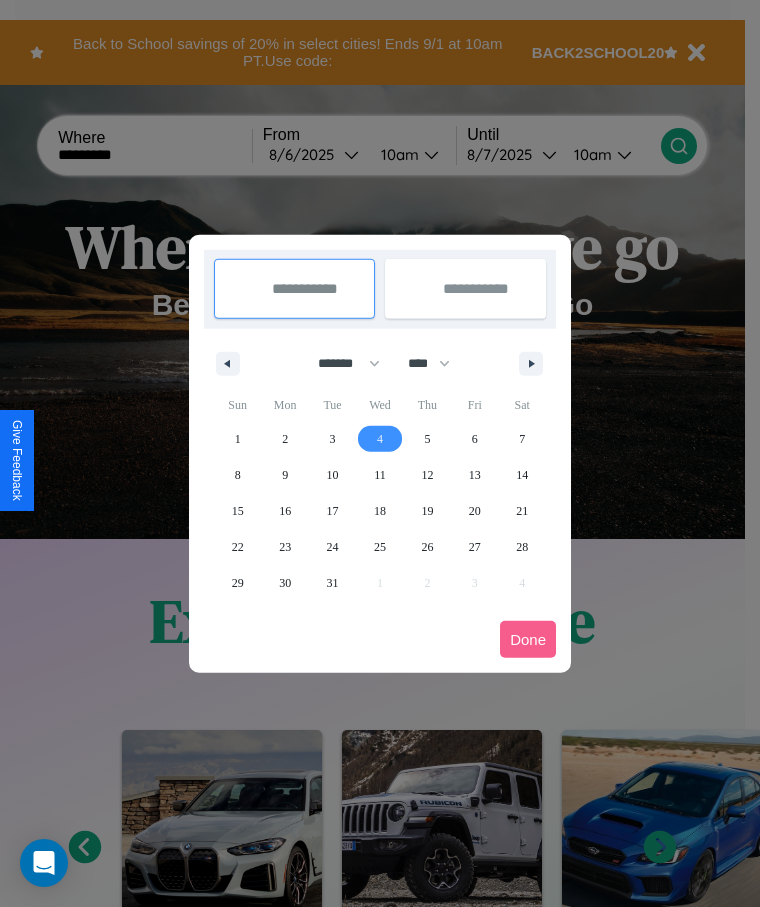 click on "4" at bounding box center (380, 439) 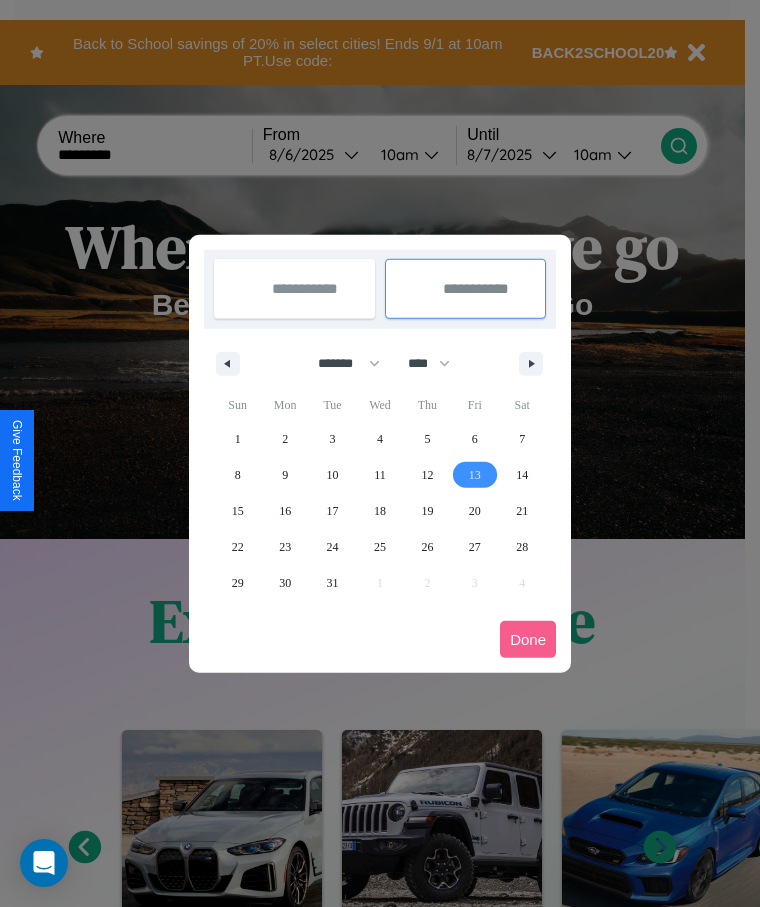 click on "13" at bounding box center [475, 475] 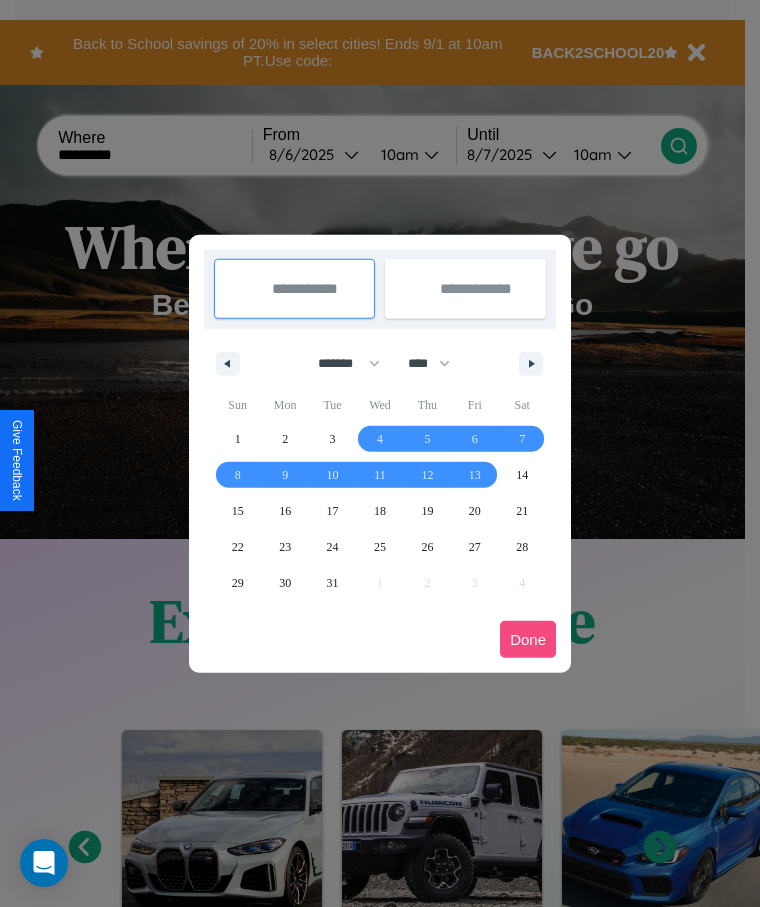 click on "Done" at bounding box center (528, 639) 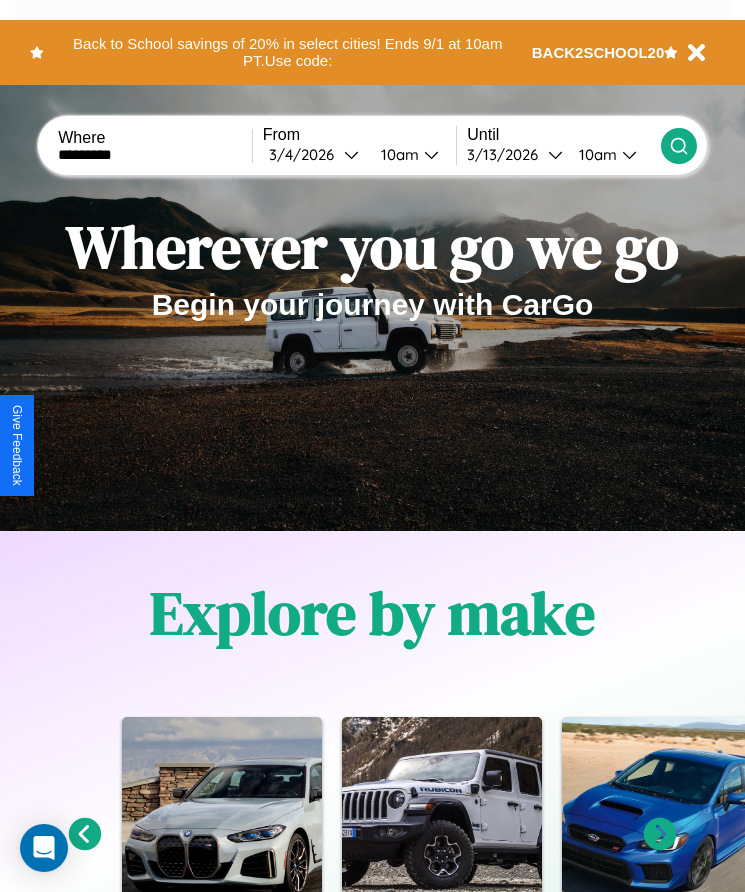 click on "10am" at bounding box center (595, 154) 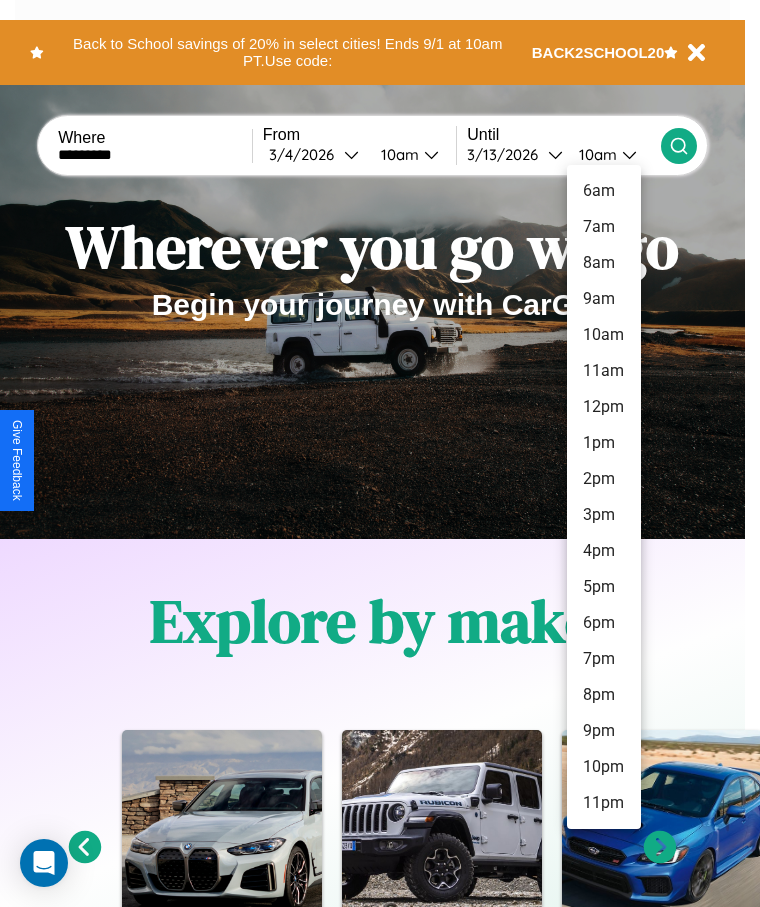 click on "11pm" at bounding box center [604, 803] 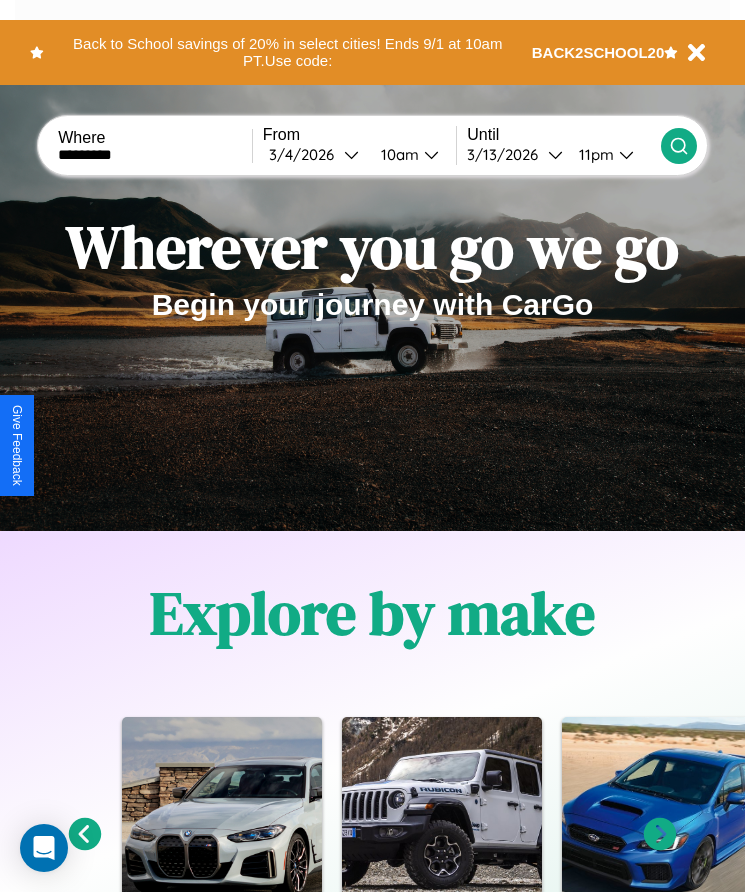 click 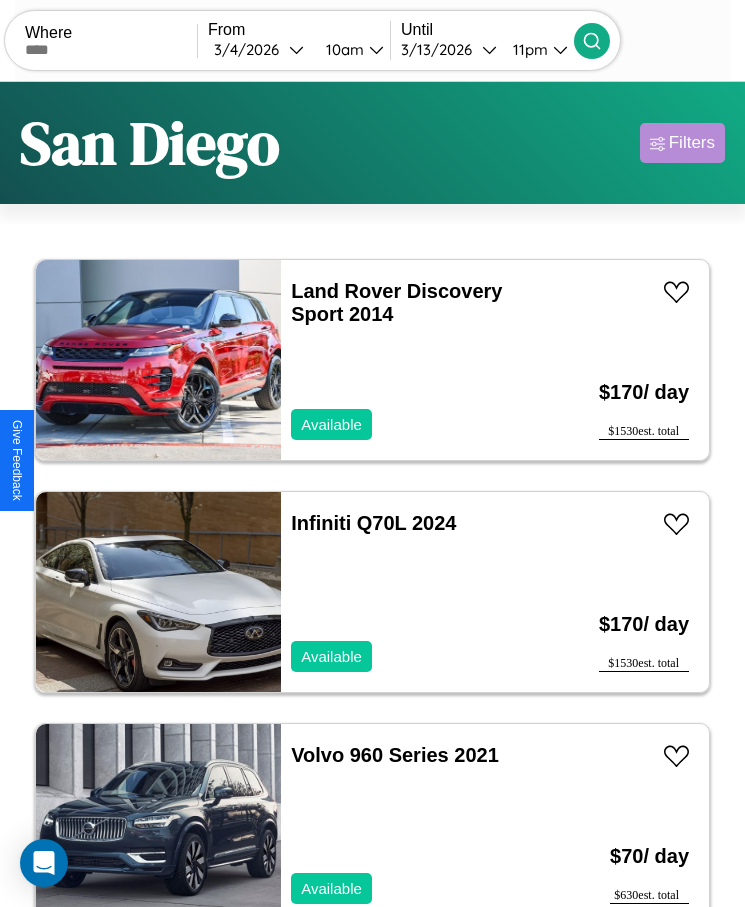 click on "Filters" at bounding box center (692, 143) 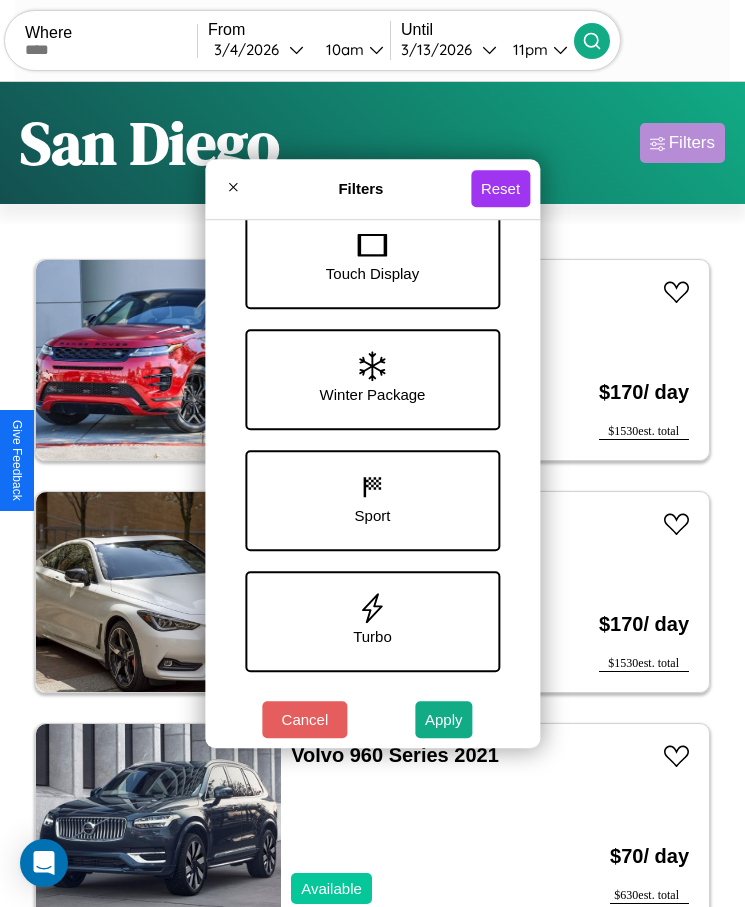 scroll, scrollTop: 694, scrollLeft: 0, axis: vertical 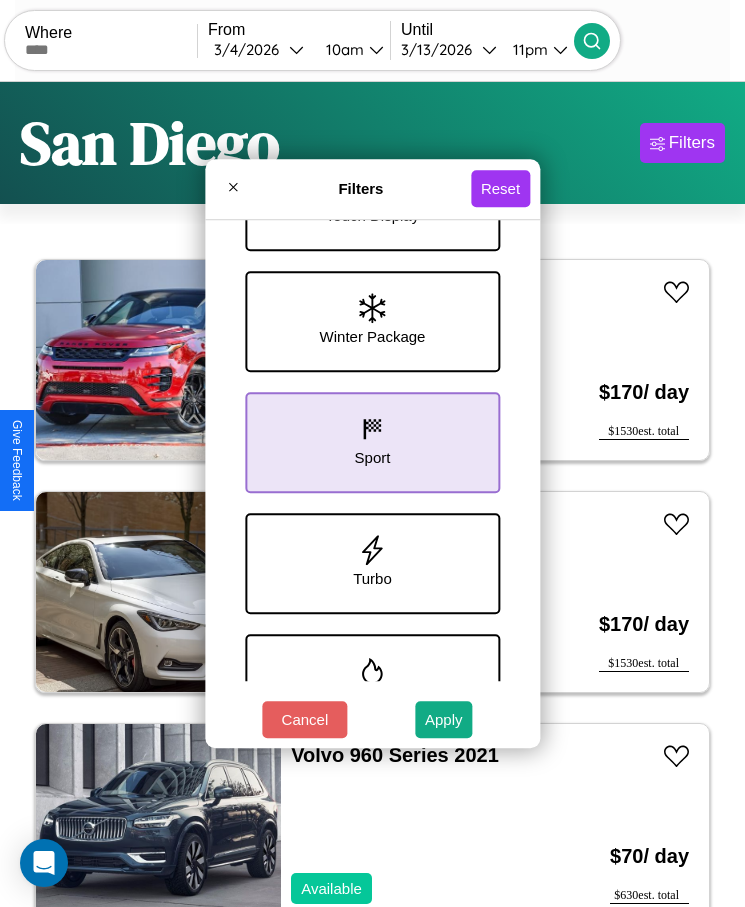 click 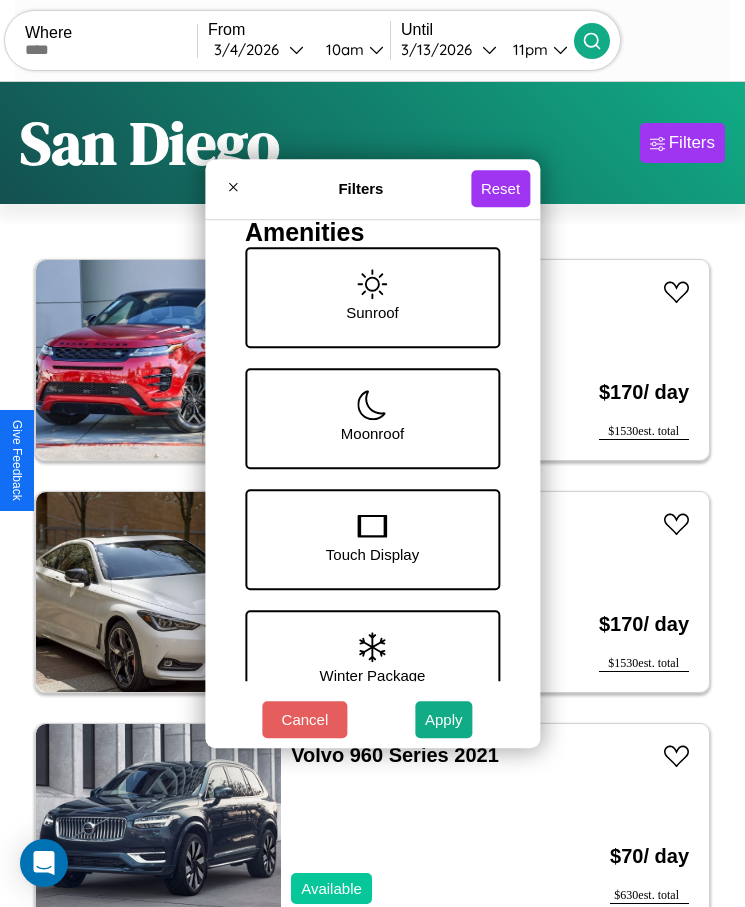 scroll, scrollTop: 0, scrollLeft: 0, axis: both 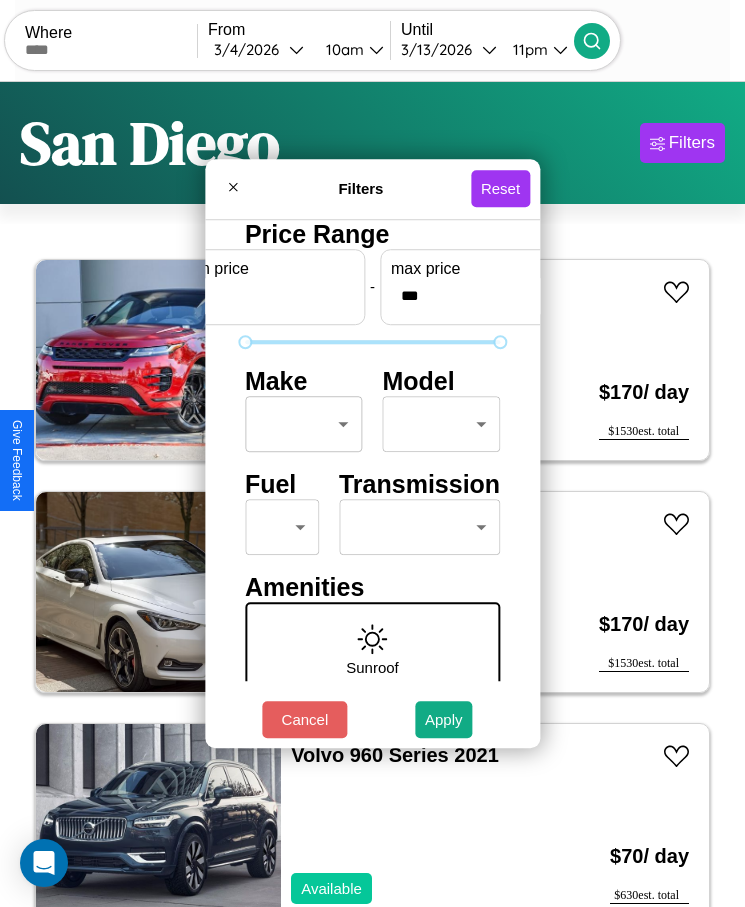 click on "CarGo Where From [DATE] [TIME] Until [DATE] [TIME] Become a Host Login Sign Up [CITY] Filters 44  cars in this area These cars can be picked up in this city. Land Rover   Discovery Sport   2014 Available $ 170  / day $ 1530  est. total Infiniti   Q70L   2024 Available $ 170  / day $ 1530  est. total Volvo   960 Series   2021 Available $ 70  / day $ 630  est. total Ferrari   328 GTB   2019 Available $ 40  / day $ 360  est. total Mazda   626   2019 Available $ 120  / day $ 1080  est. total Toyota   Tundra   2014 Available $ 100  / day $ 900  est. total Aston Martin   Rapide   2018 Unavailable $ 130  / day $ 1170  est. total Mazda   323   2020 Available $ 120  / day $ 1080  est. total Audi   SQ6   2020 Available $ 100  / day $ 900  est. total BMW   640i   2023 Available $ 90  / day $ 810  est. total Dodge   Shelby Charger   2016 Available $ 140  / day $ 1260  est. total Lexus   GS   2014 Available $ 180  / day $ 1620  est. total Alfa Romeo   4C   2021 Available $ 100  / day $ 900  est. total   3500HD" at bounding box center (372, 478) 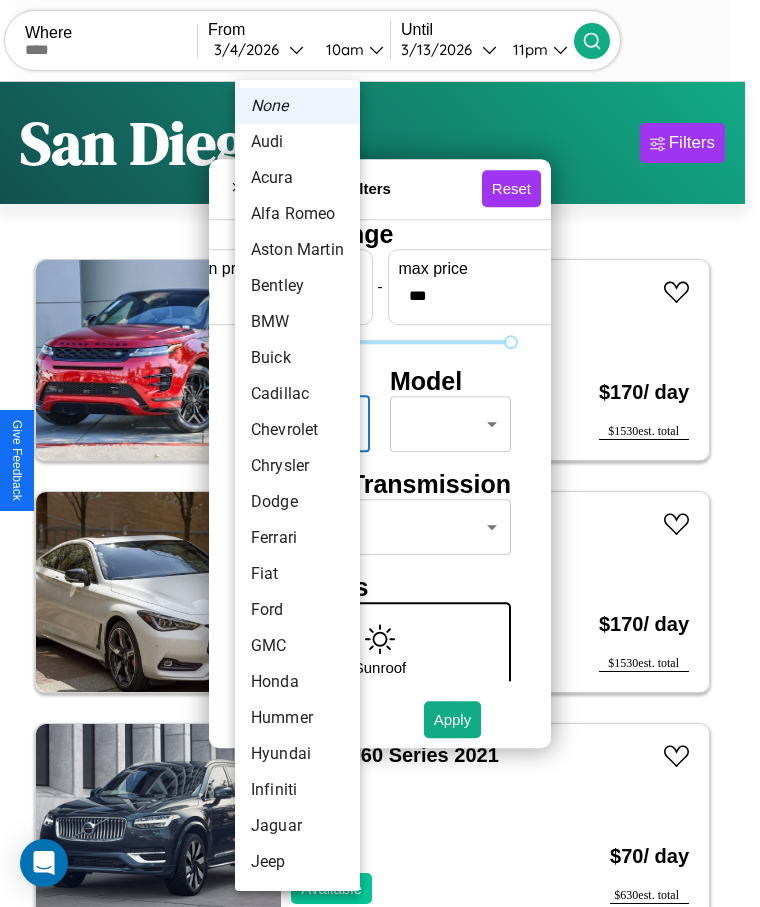 click on "Acura" at bounding box center [297, 178] 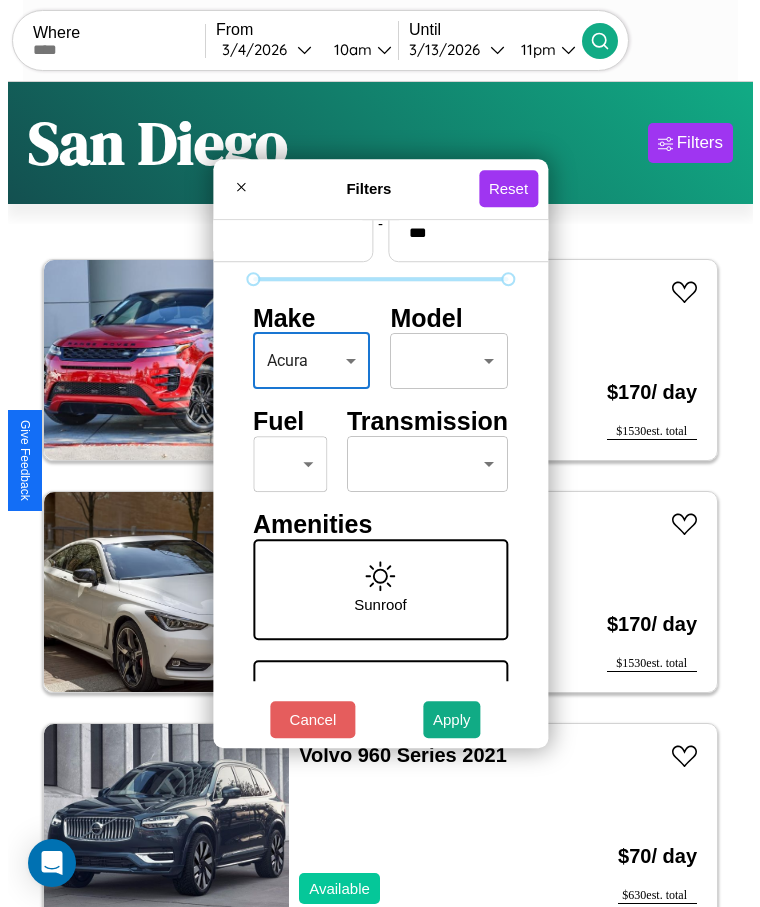 scroll, scrollTop: 85, scrollLeft: 0, axis: vertical 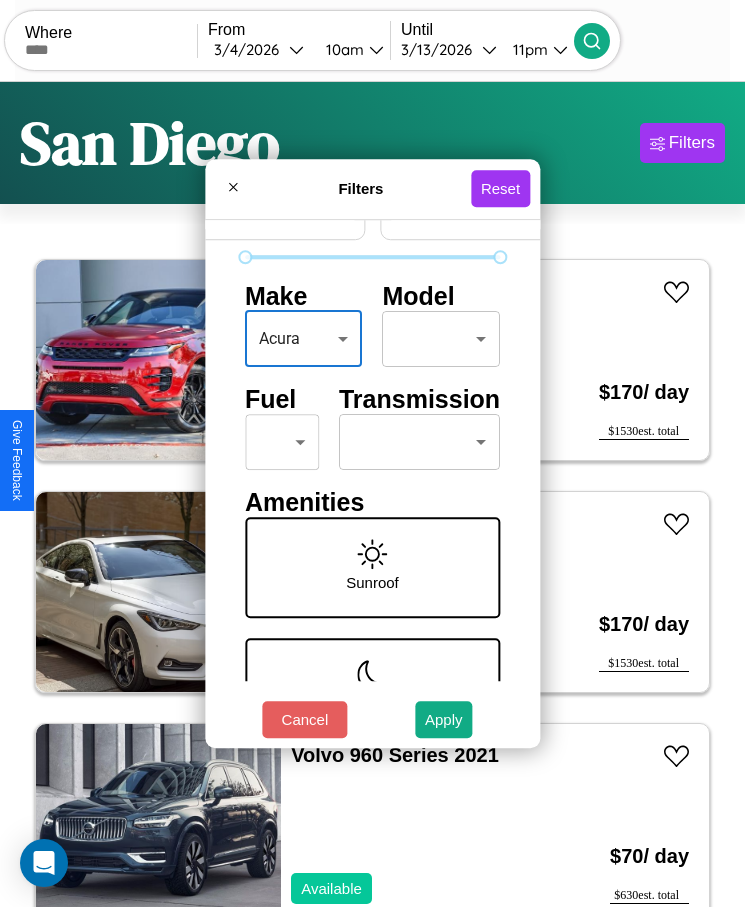 click on "CarGo Where From [DATE] [TIME] Until [DATE] [TIME] Become a Host Login Sign Up [CITY] Filters 44  cars in this area These cars can be picked up in this city. Land Rover   Discovery Sport   2014 Available $ 170  / day $ 1530  est. total Infiniti   Q70L   2024 Available $ 170  / day $ 1530  est. total Volvo   960 Series   2021 Available $ 70  / day $ 630  est. total Ferrari   328 GTB   2019 Available $ 40  / day $ 360  est. total Mazda   626   2019 Available $ 120  / day $ 1080  est. total Toyota   Tundra   2014 Available $ 100  / day $ 900  est. total Aston Martin   Rapide   2018 Unavailable $ 130  / day $ 1170  est. total Mazda   323   2020 Available $ 120  / day $ 1080  est. total Audi   SQ6   2020 Available $ 100  / day $ 900  est. total BMW   640i   2023 Available $ 90  / day $ 810  est. total Dodge   Shelby Charger   2016 Available $ 140  / day $ 1260  est. total Lexus   GS   2014 Available $ 180  / day $ 1620  est. total Alfa Romeo   4C   2021 Available $ 100  / day $ 900  est. total   3500HD" at bounding box center (372, 478) 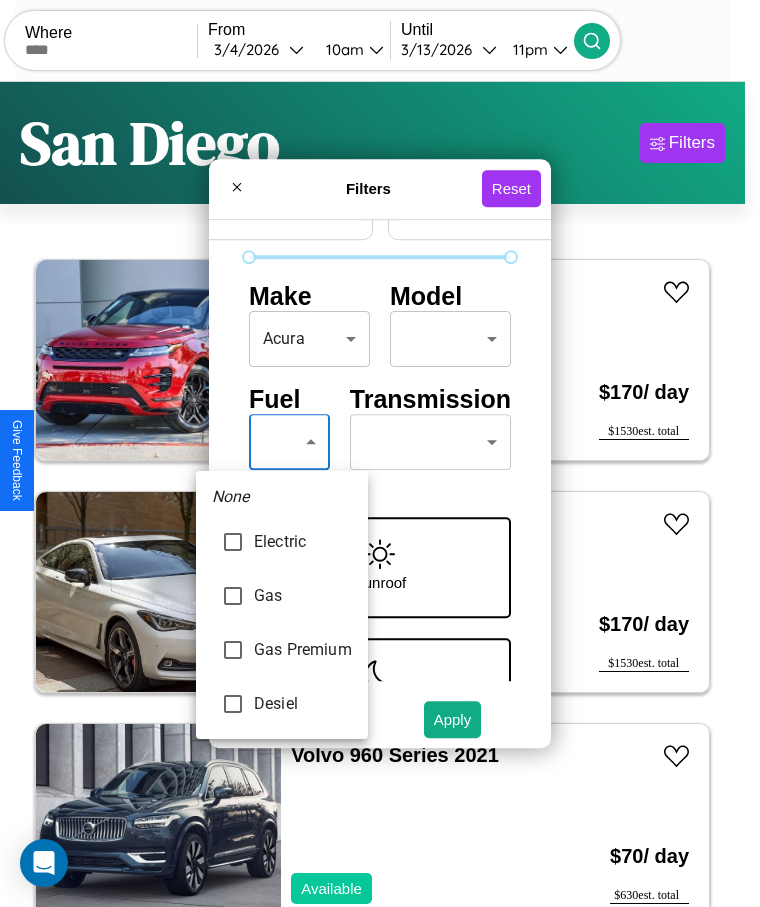 type on "********" 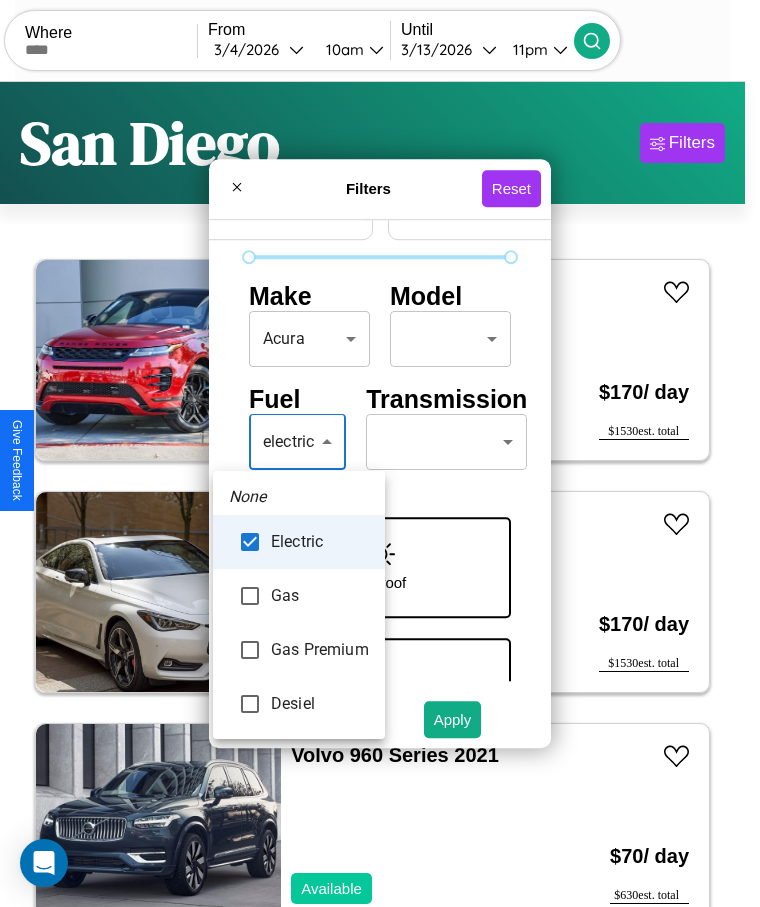 click at bounding box center [380, 453] 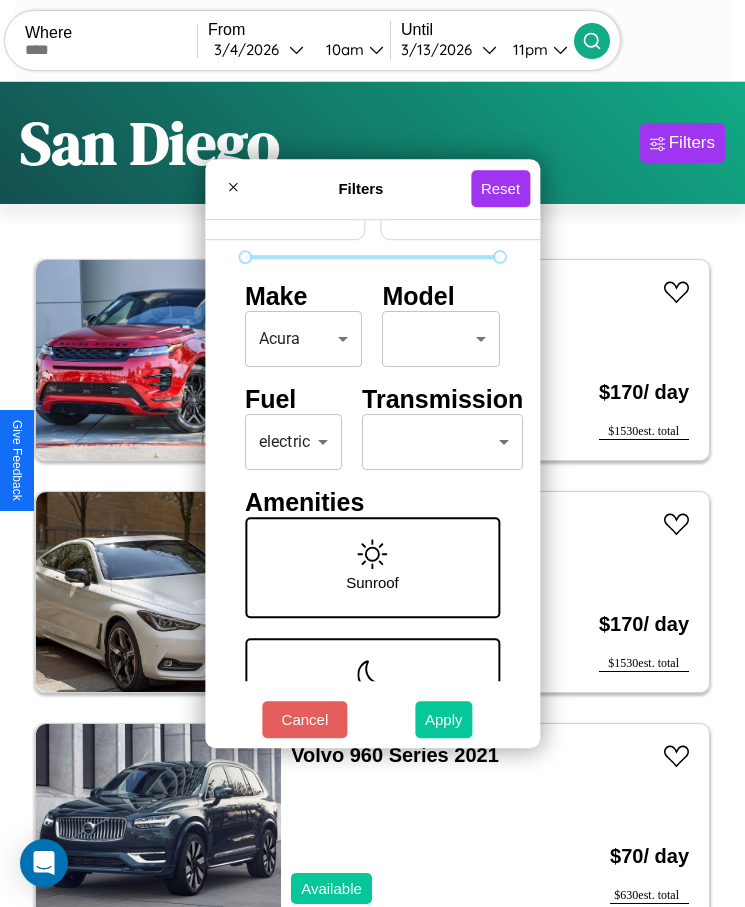 click on "Apply" at bounding box center [444, 719] 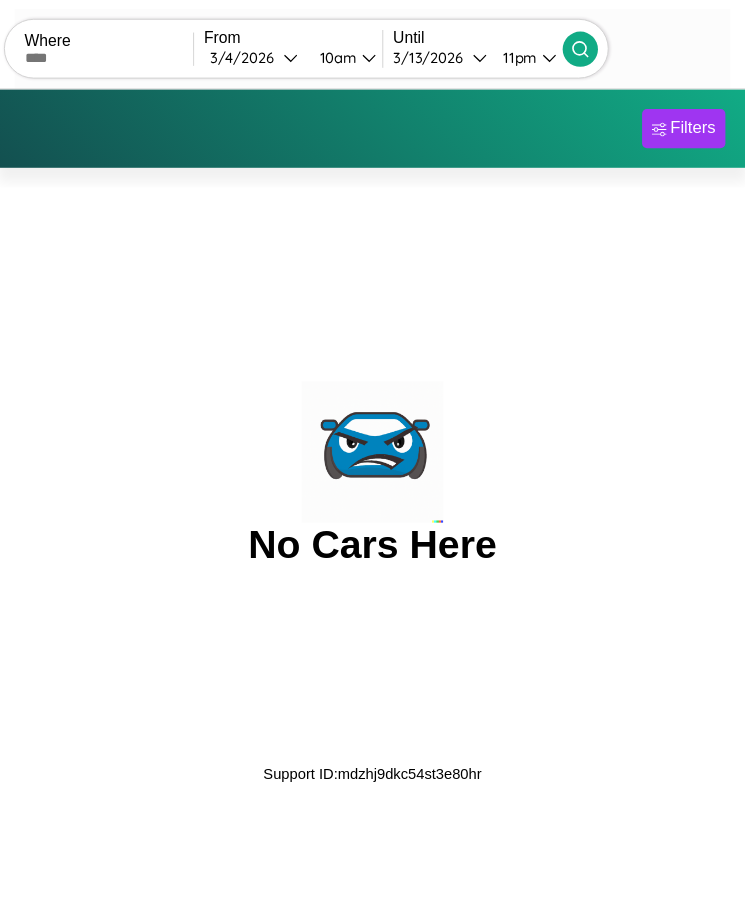 scroll, scrollTop: 0, scrollLeft: 0, axis: both 